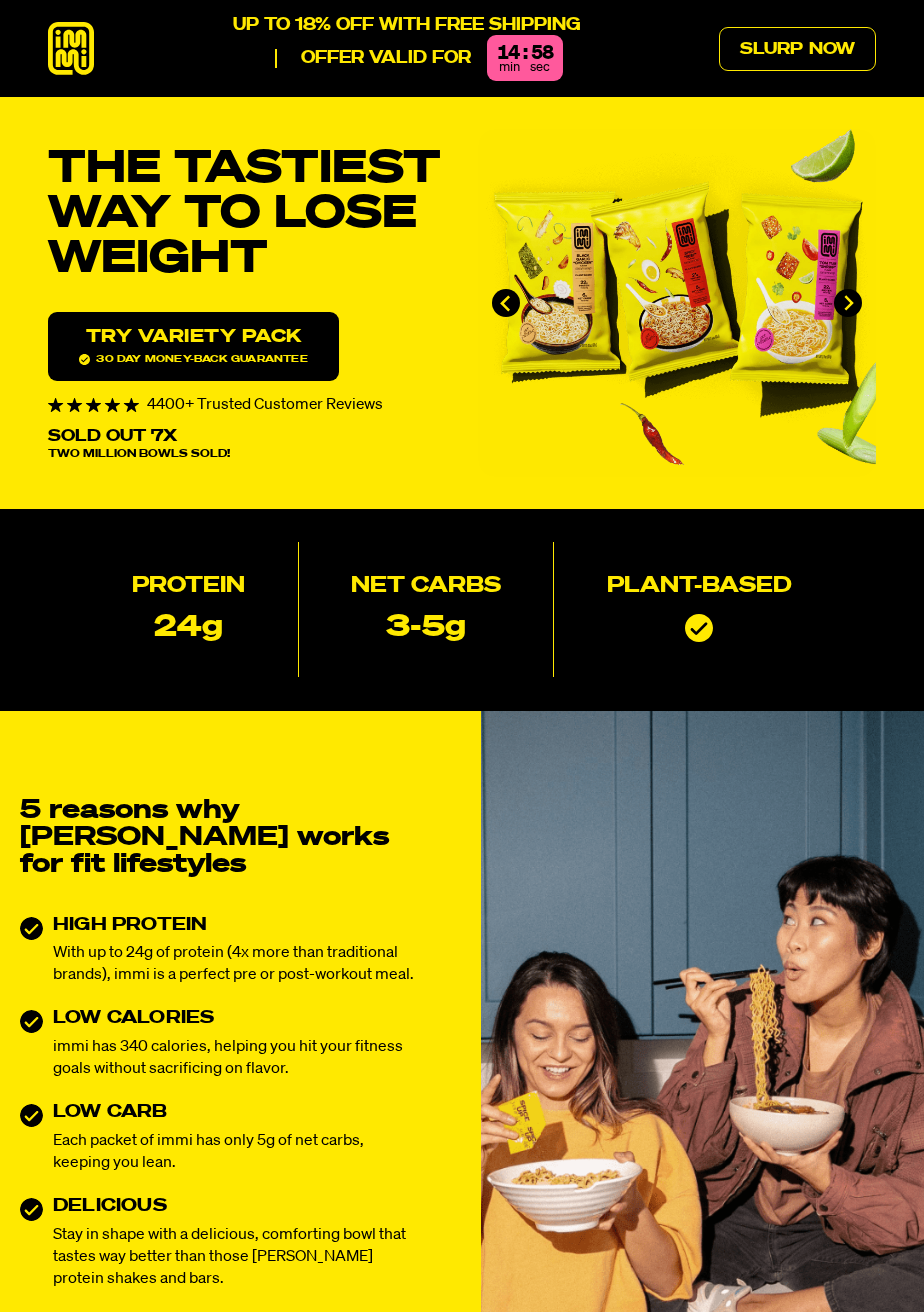 scroll, scrollTop: 0, scrollLeft: 0, axis: both 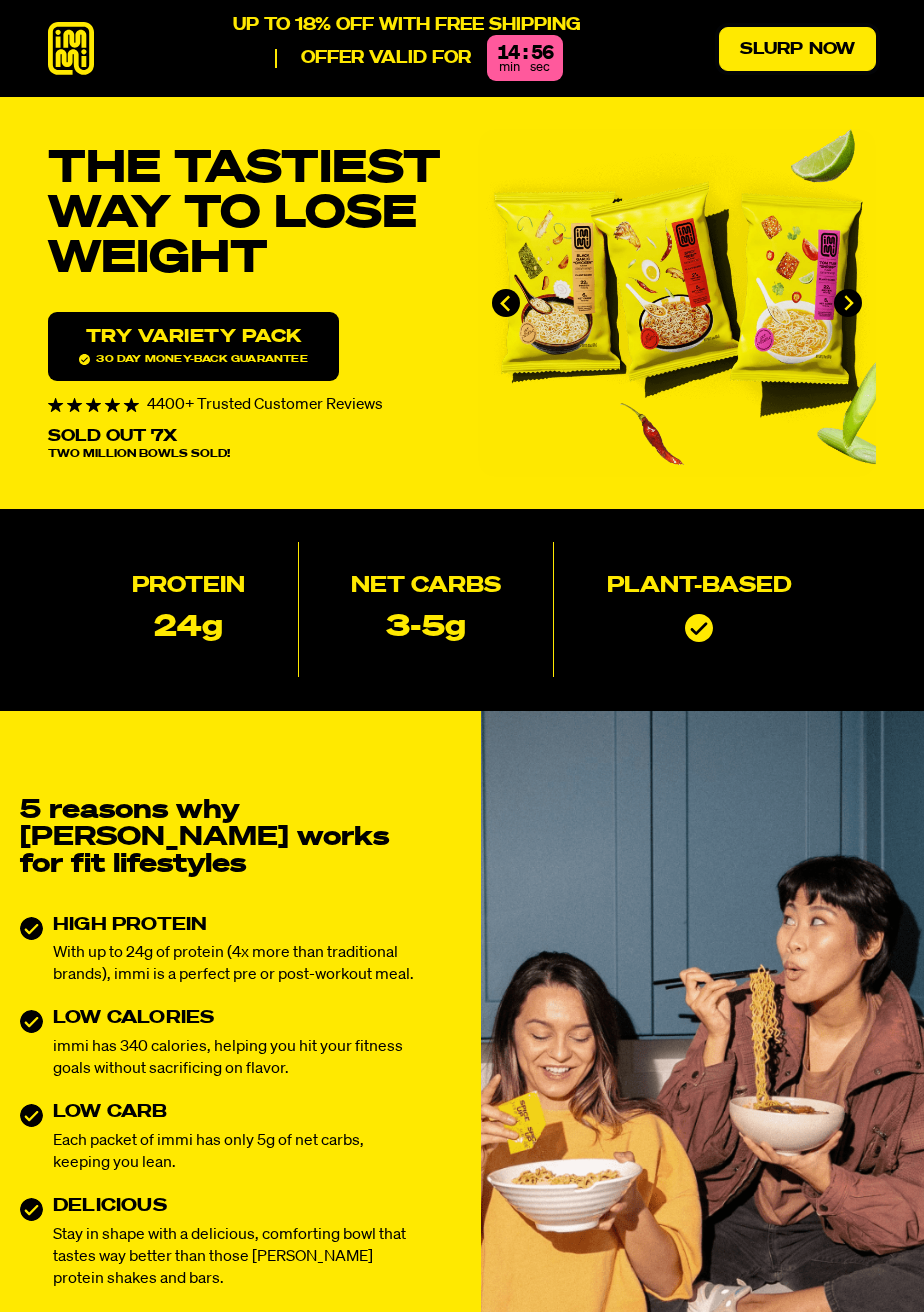 click on "Slurp Now" at bounding box center [797, 49] 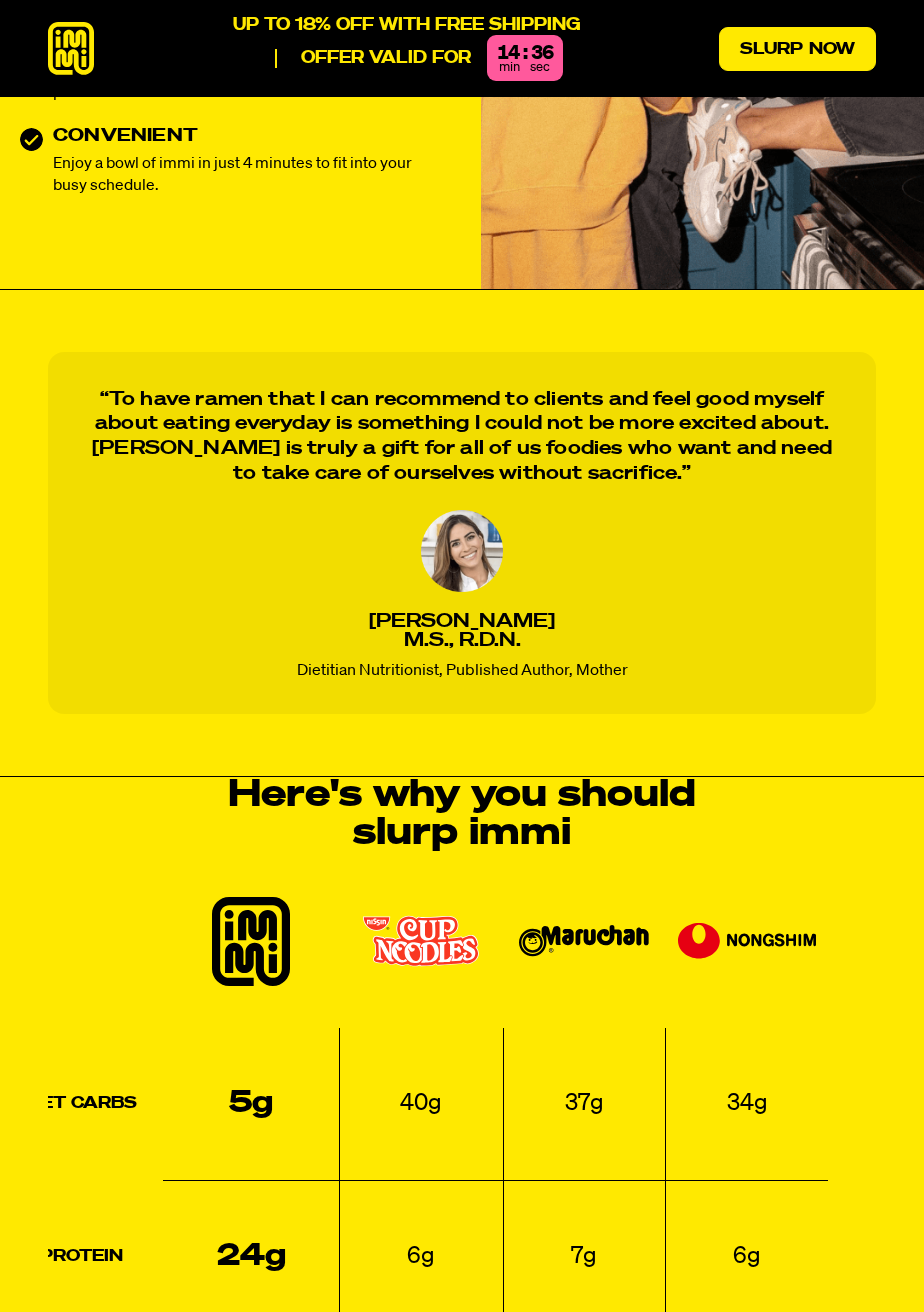 scroll, scrollTop: 0, scrollLeft: 0, axis: both 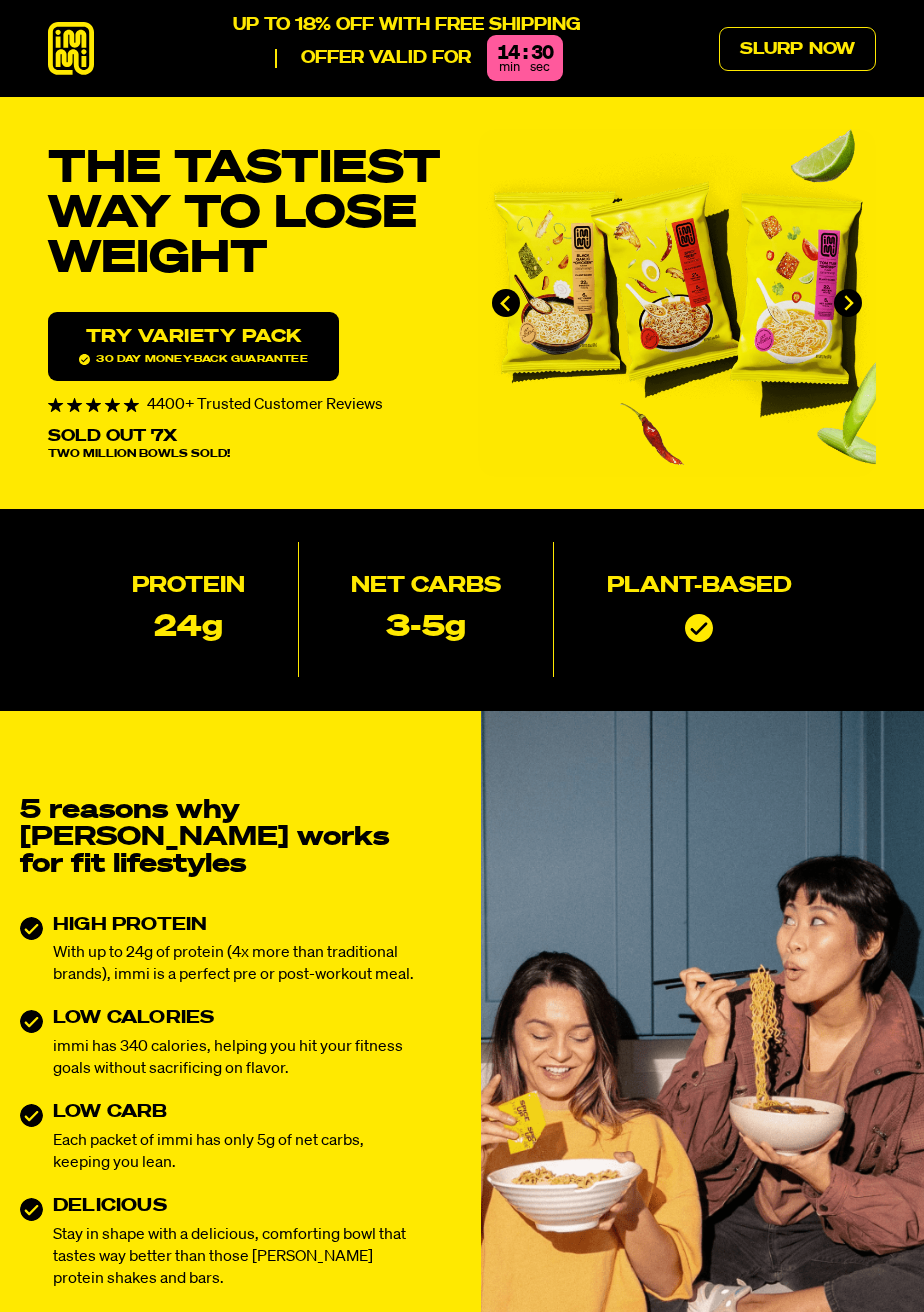 click 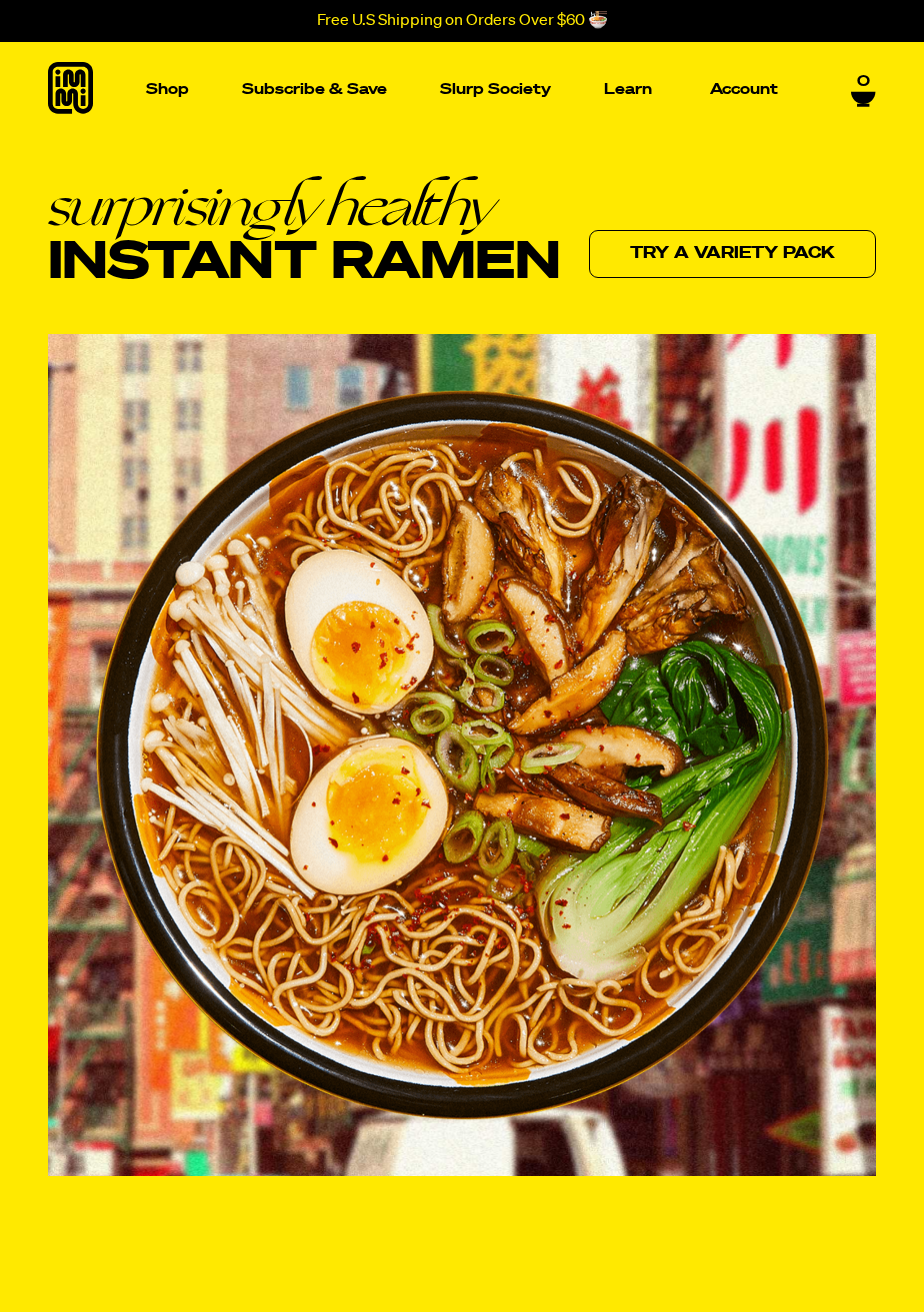 scroll, scrollTop: 0, scrollLeft: 0, axis: both 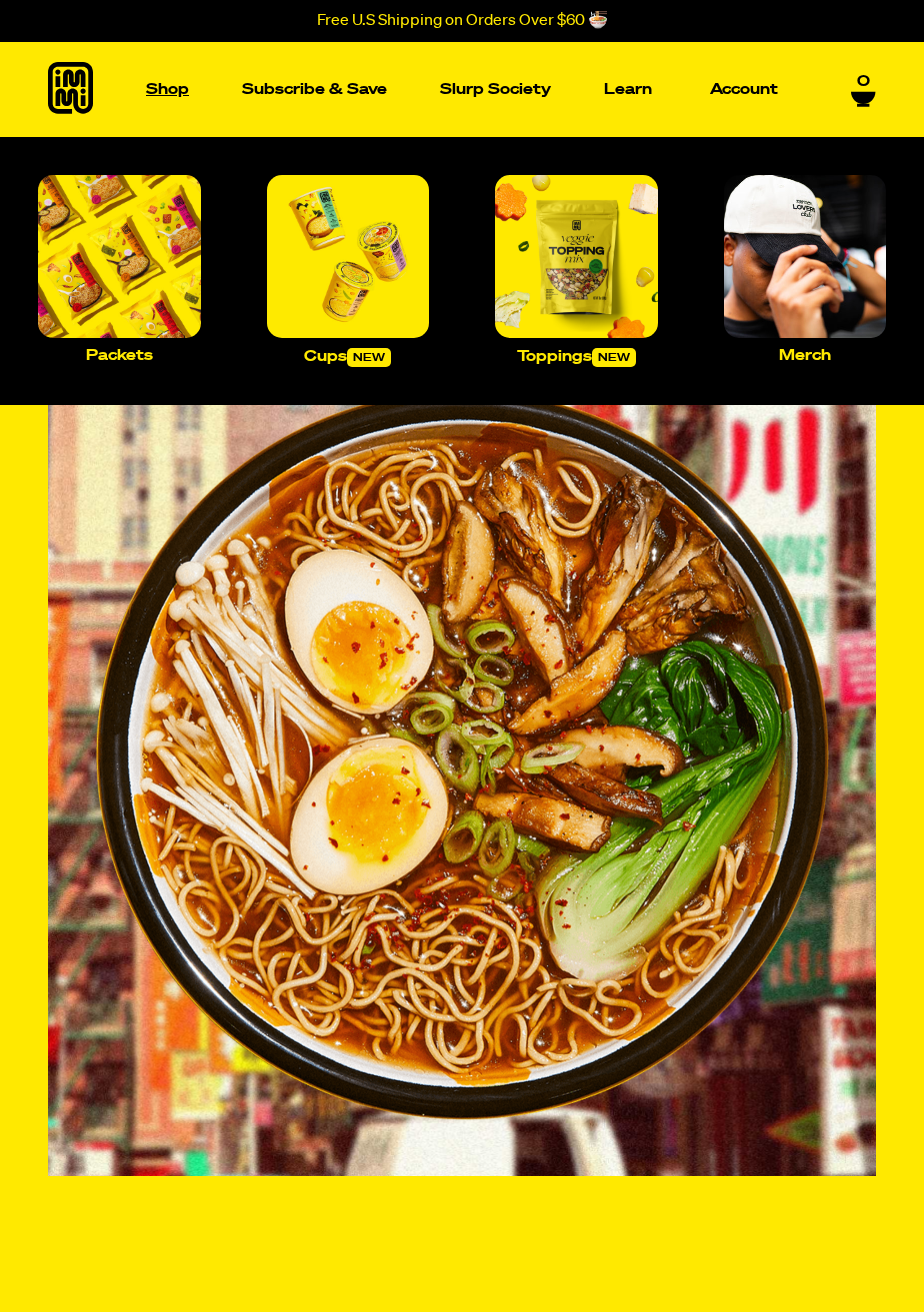 click on "Shop" at bounding box center (167, 89) 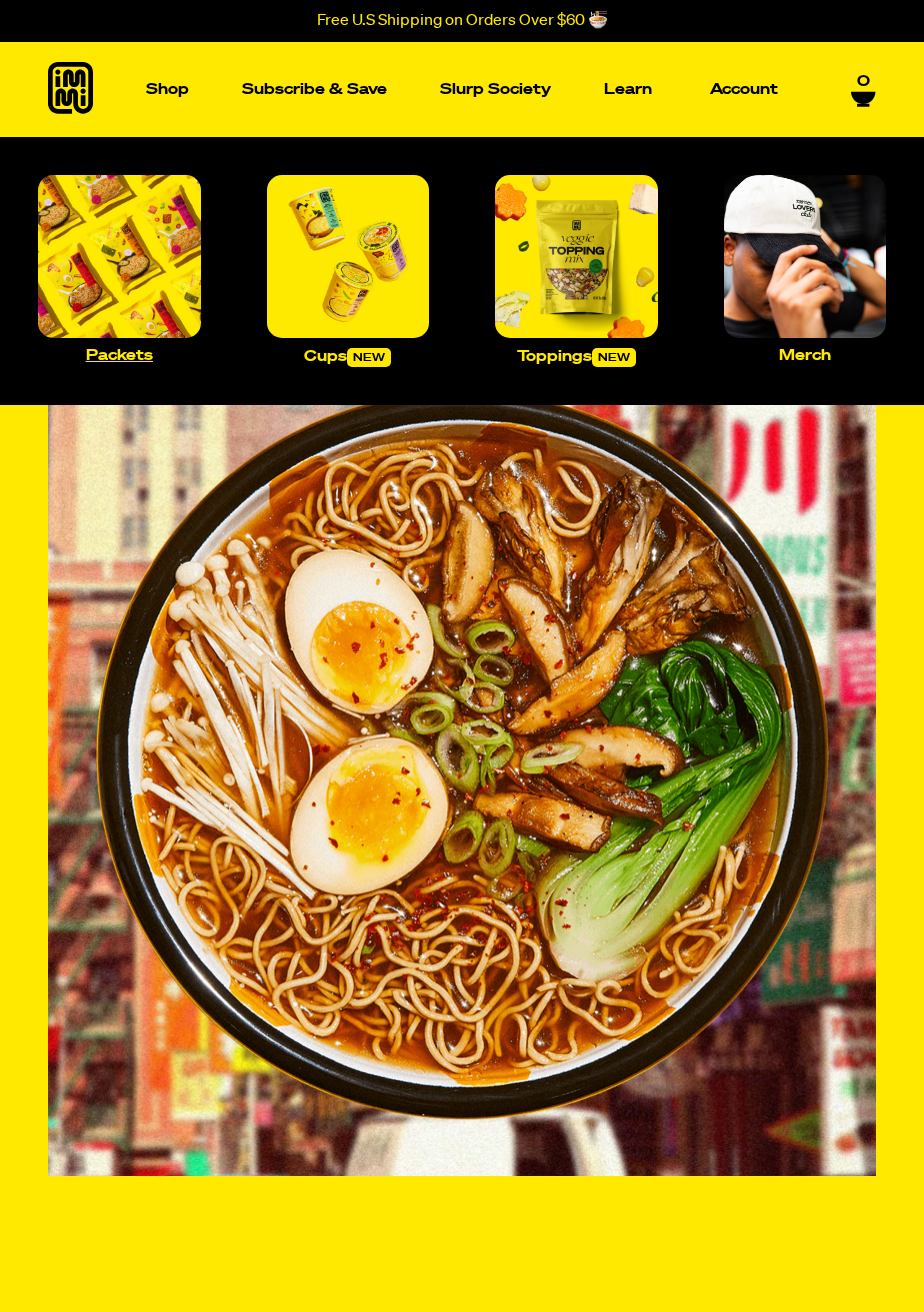 click at bounding box center (119, 256) 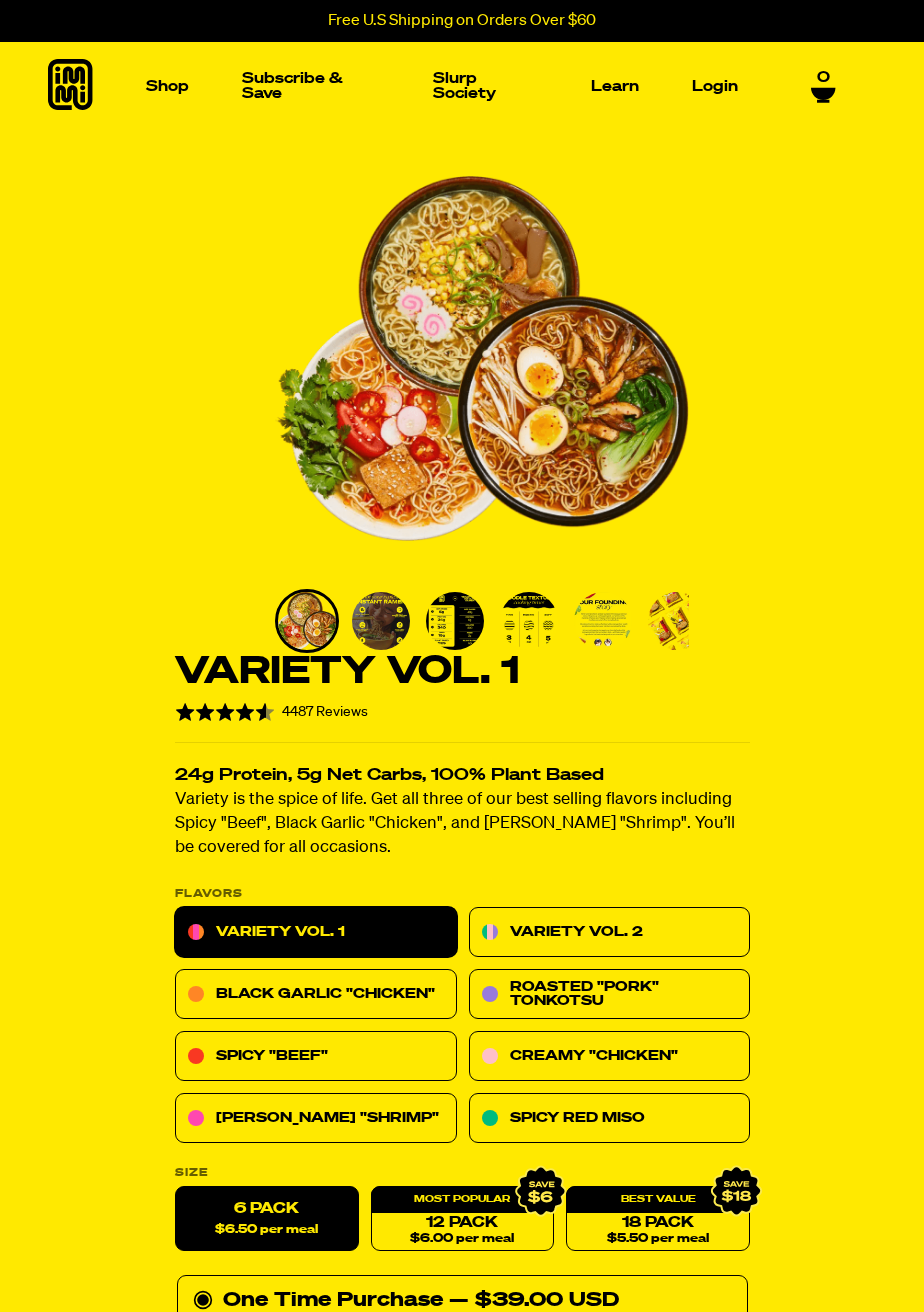 scroll, scrollTop: 491, scrollLeft: 0, axis: vertical 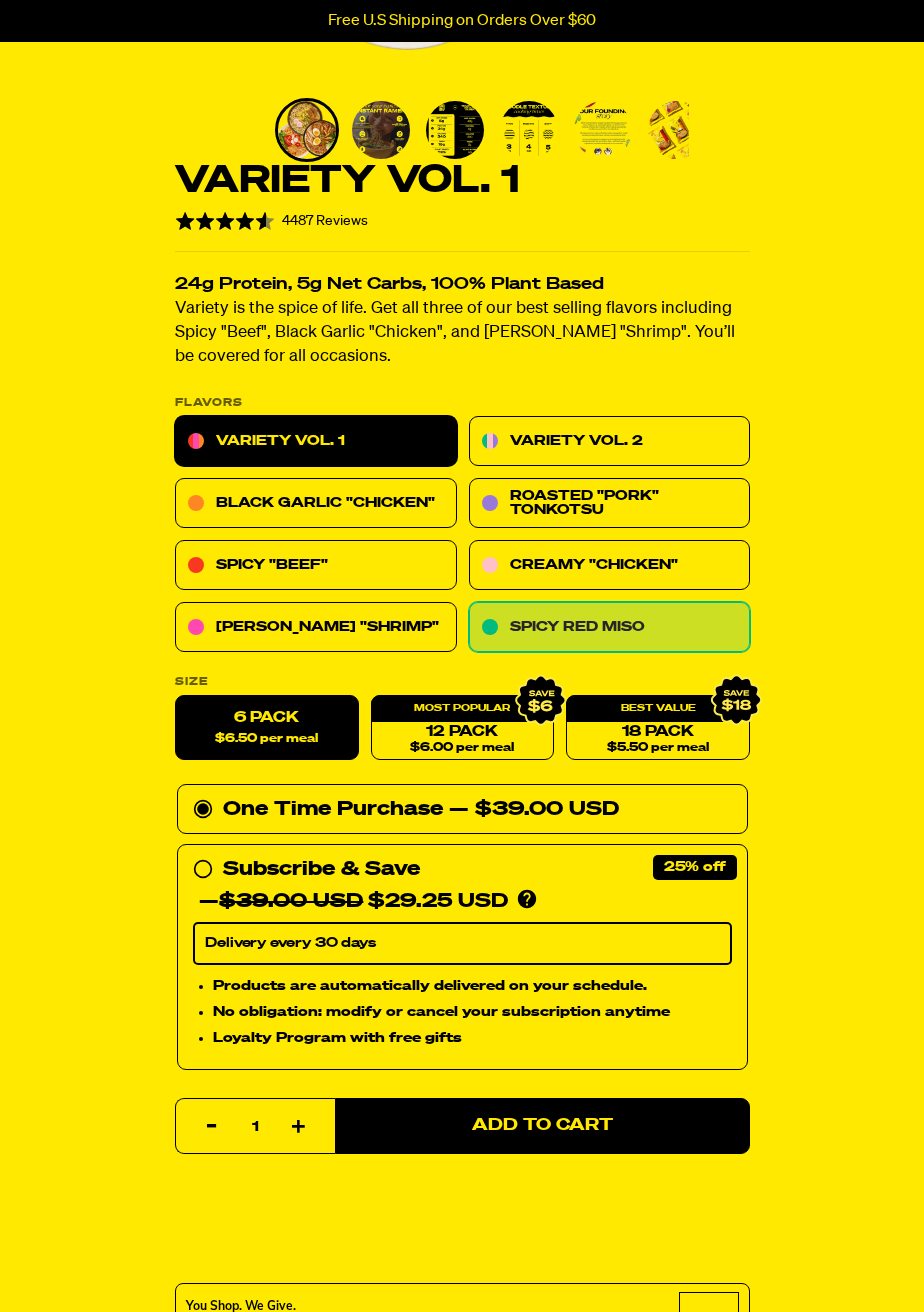 click on "Spicy Red Miso" at bounding box center (609, 628) 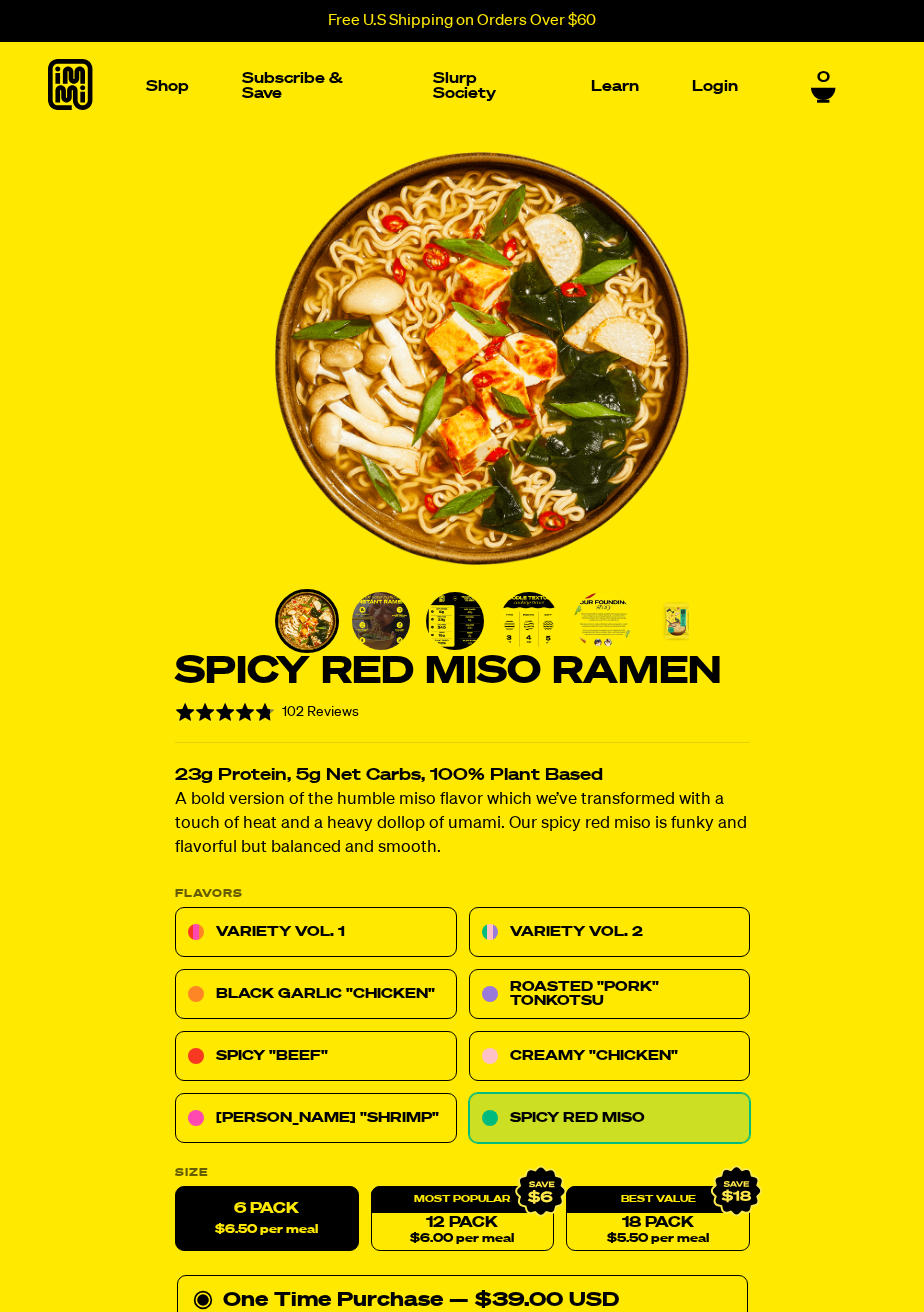 scroll, scrollTop: 0, scrollLeft: 0, axis: both 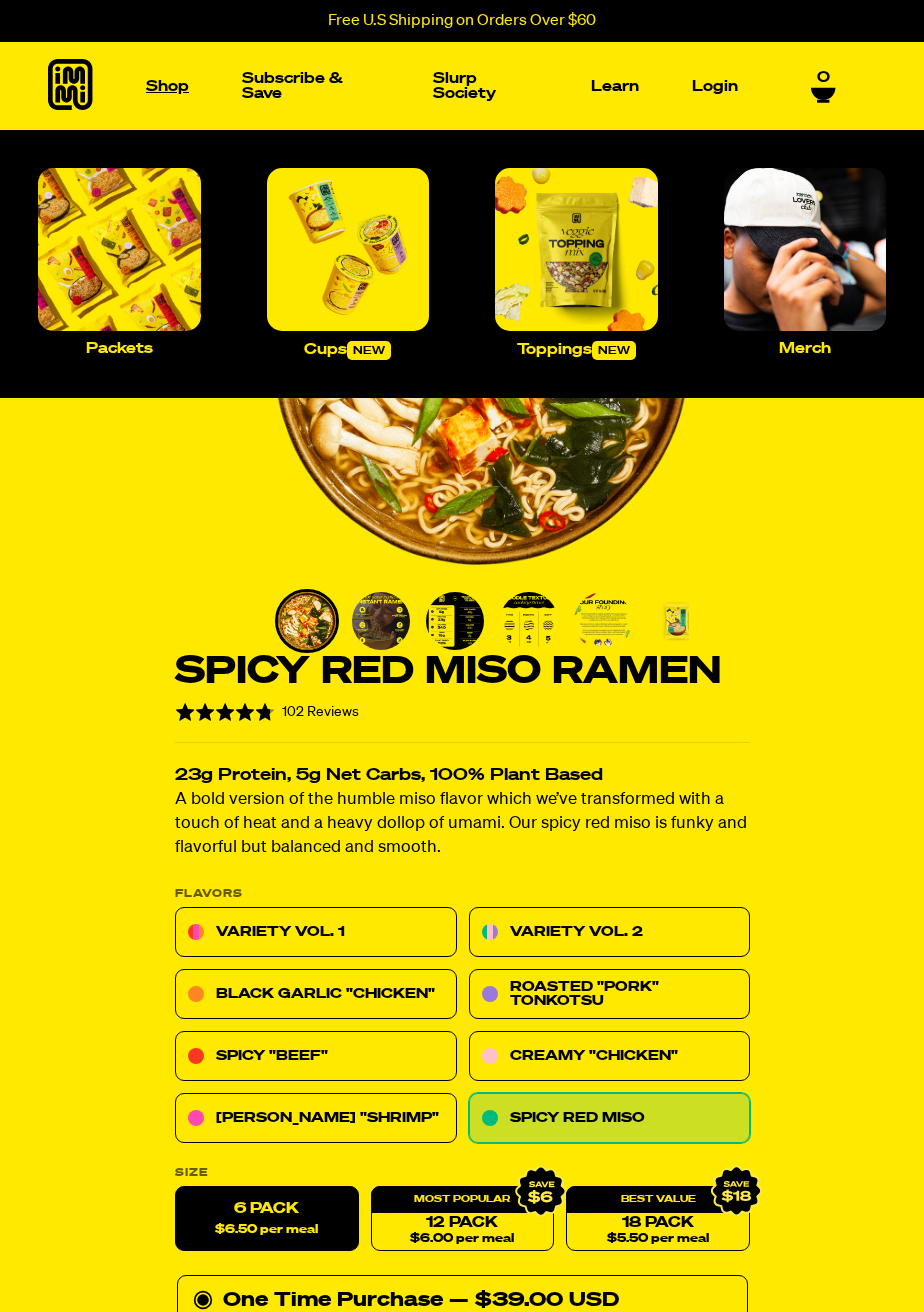 click on "Shop" at bounding box center (167, 86) 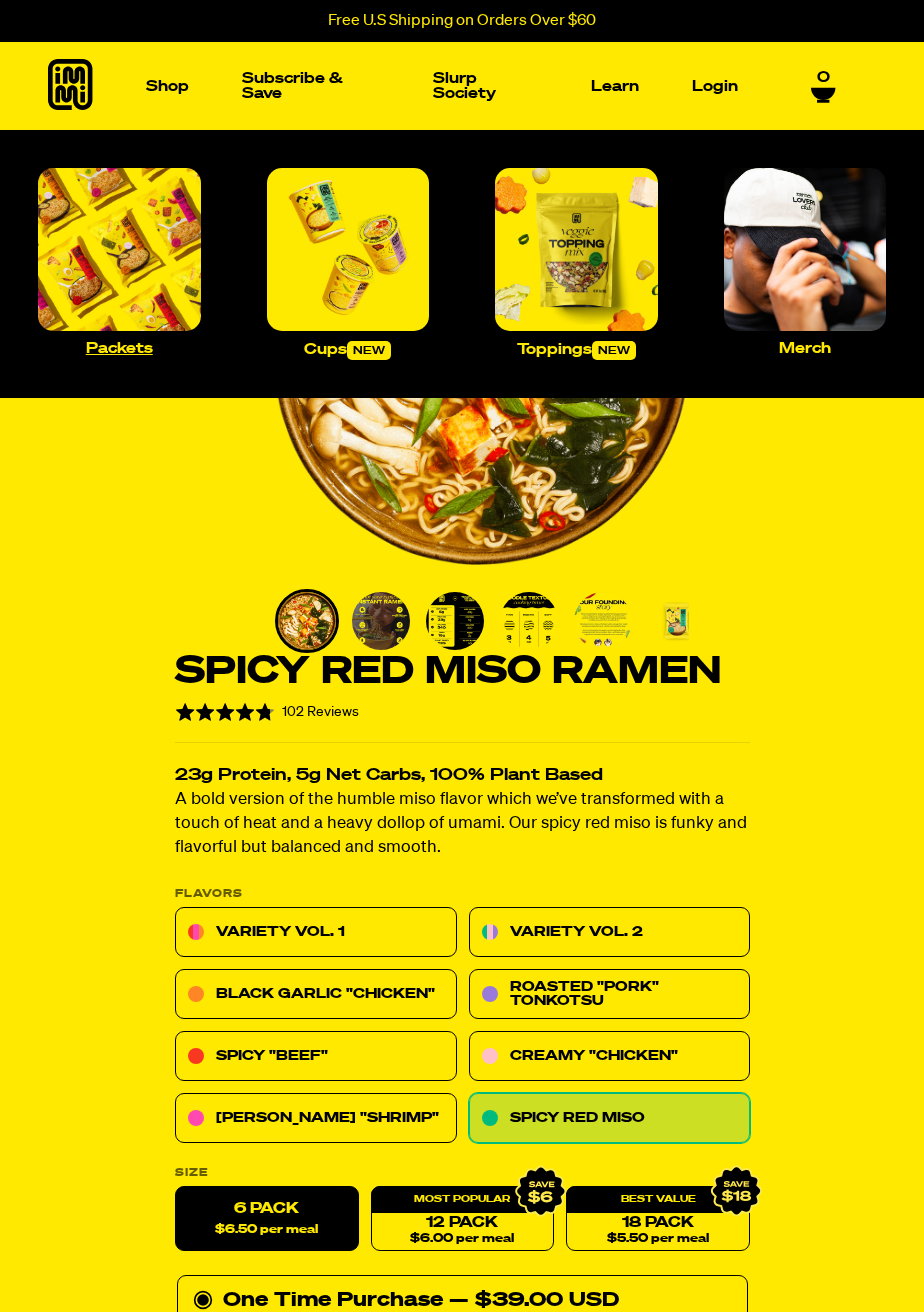 click at bounding box center (119, 249) 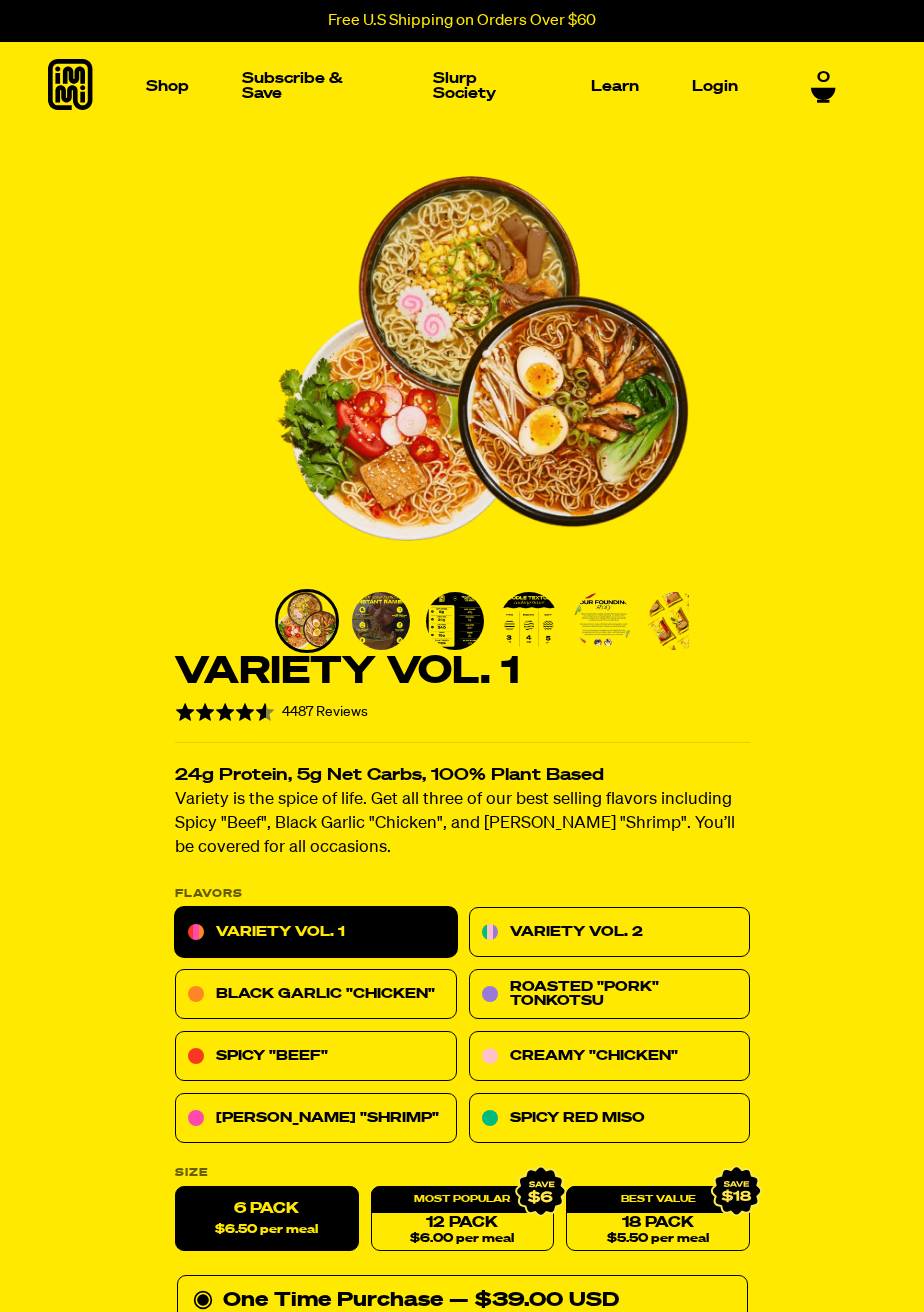 scroll, scrollTop: 0, scrollLeft: 0, axis: both 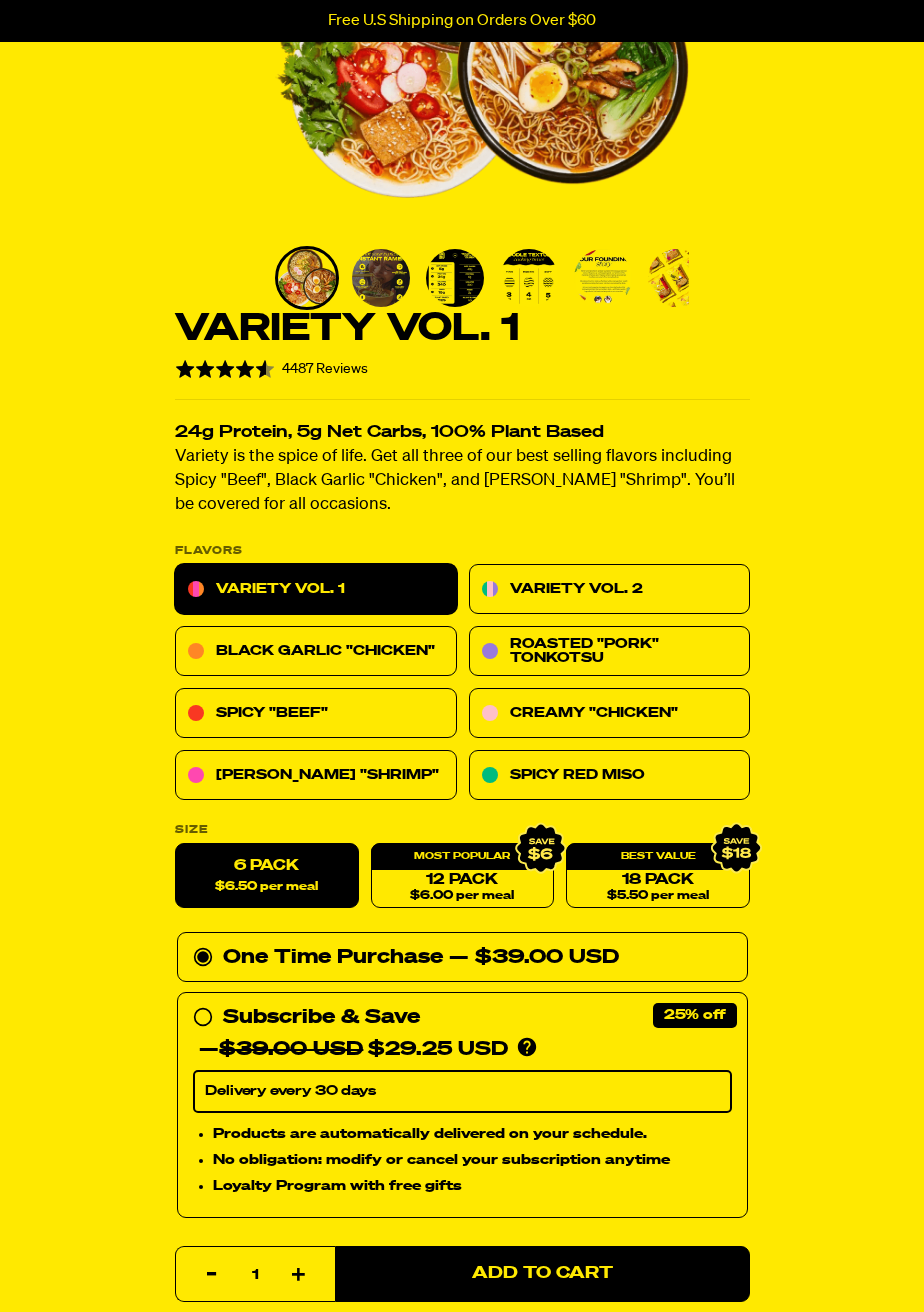 click on "Variety Vol. 1" at bounding box center [316, 590] 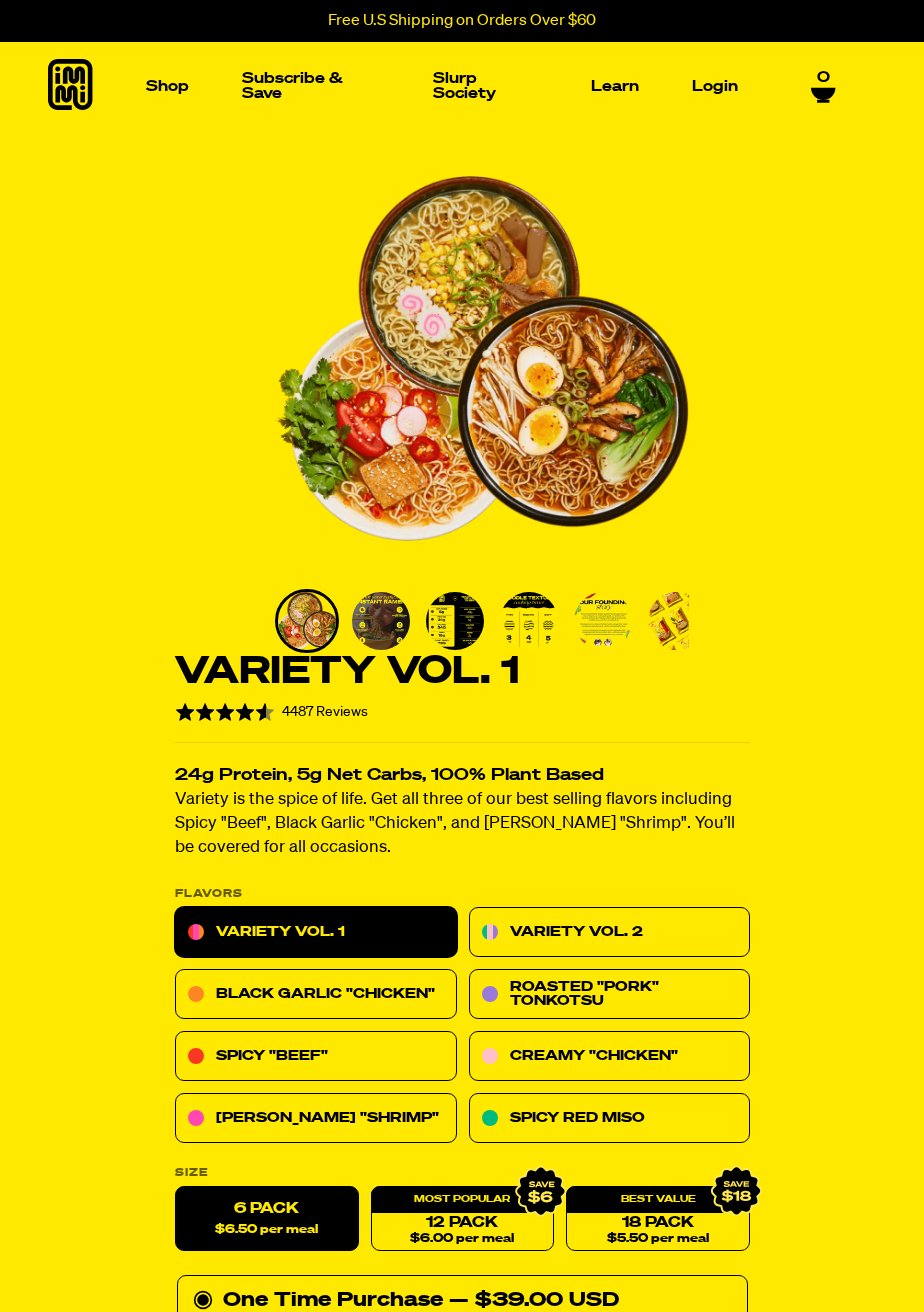 scroll, scrollTop: 0, scrollLeft: 0, axis: both 